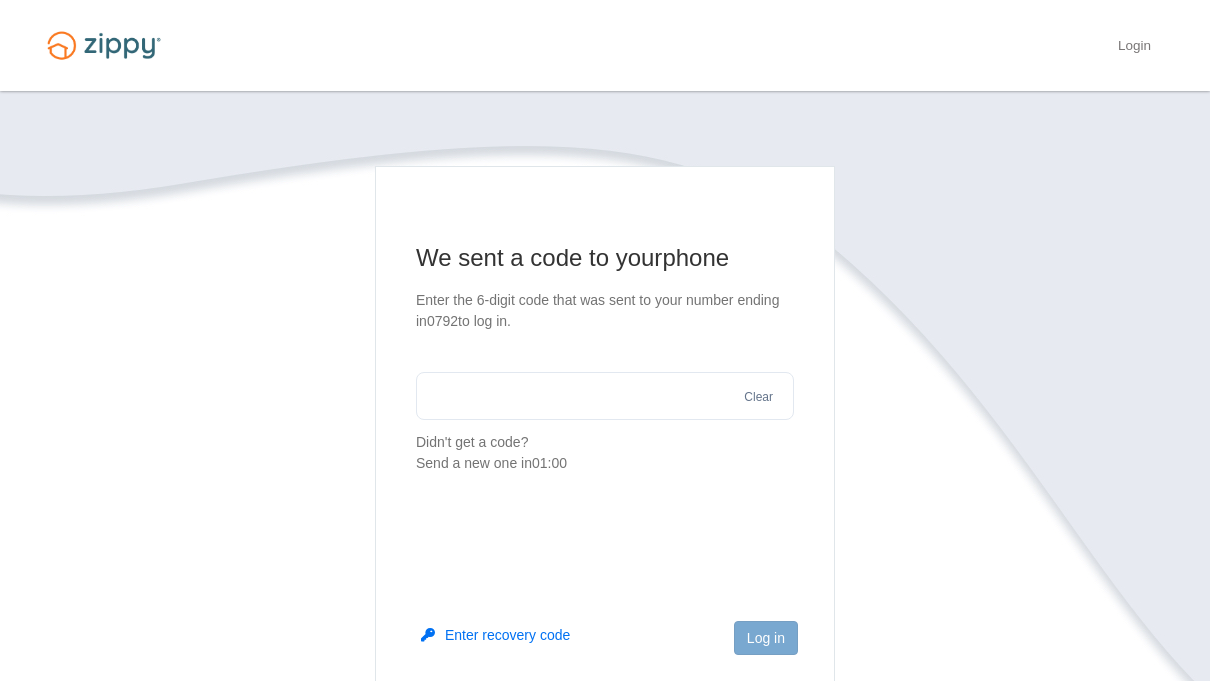 scroll, scrollTop: 0, scrollLeft: 0, axis: both 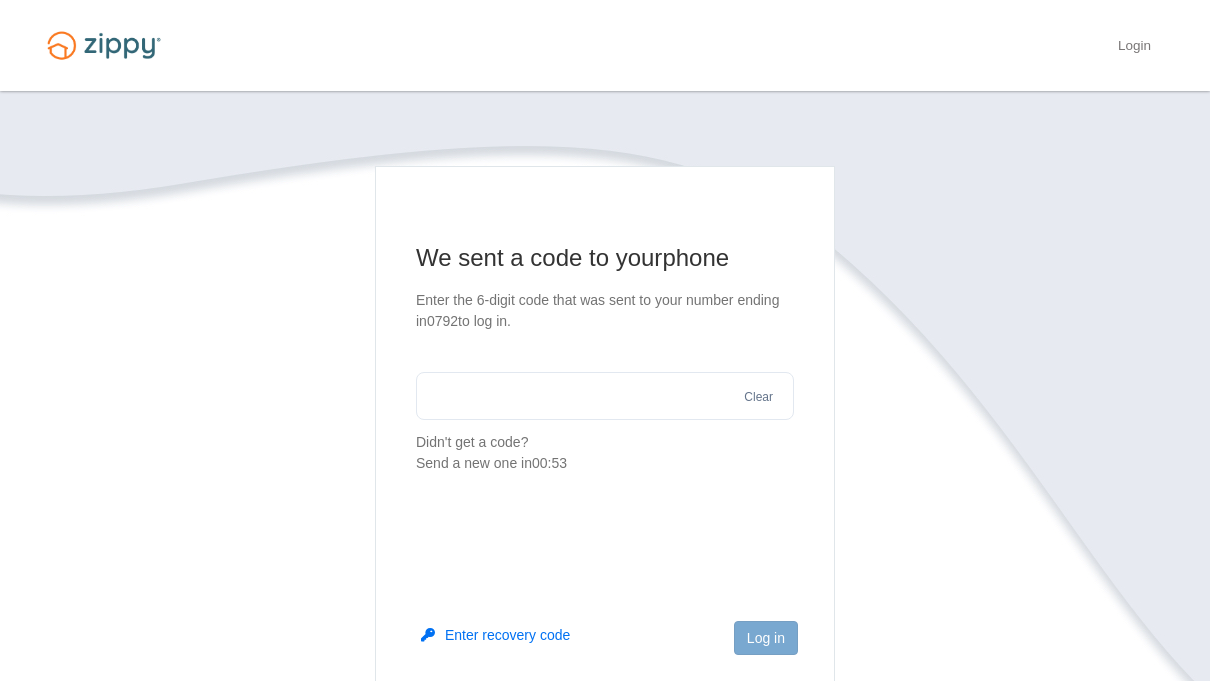 click at bounding box center (605, 396) 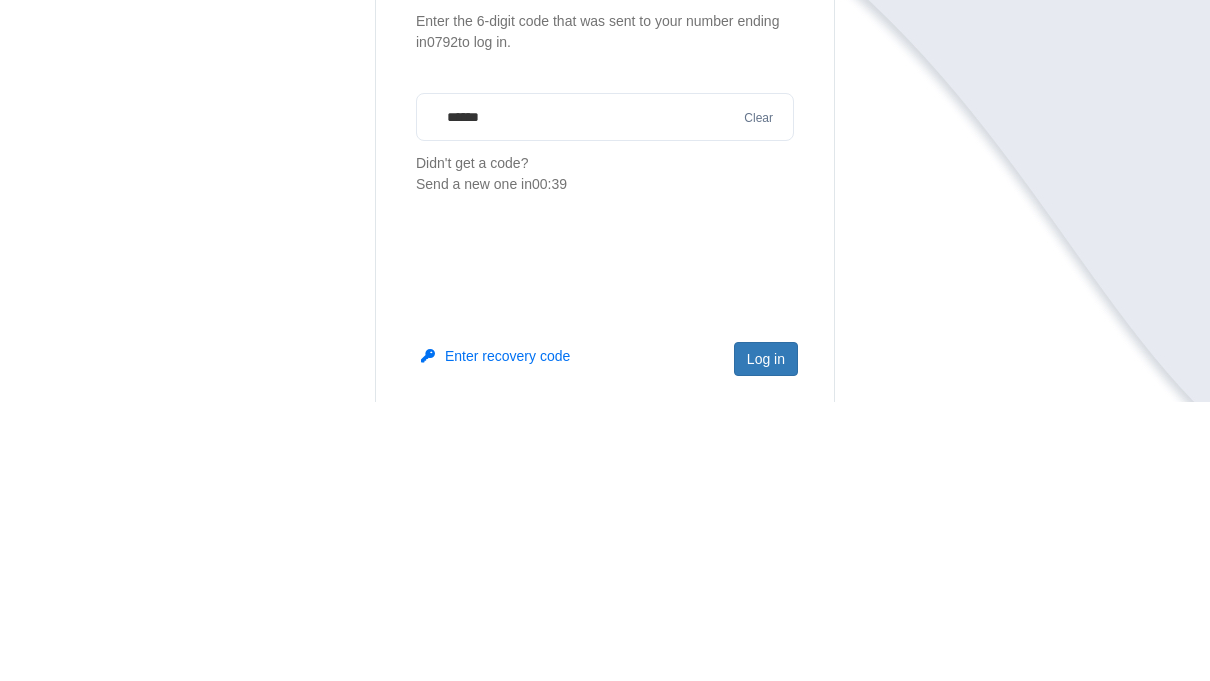 type on "******" 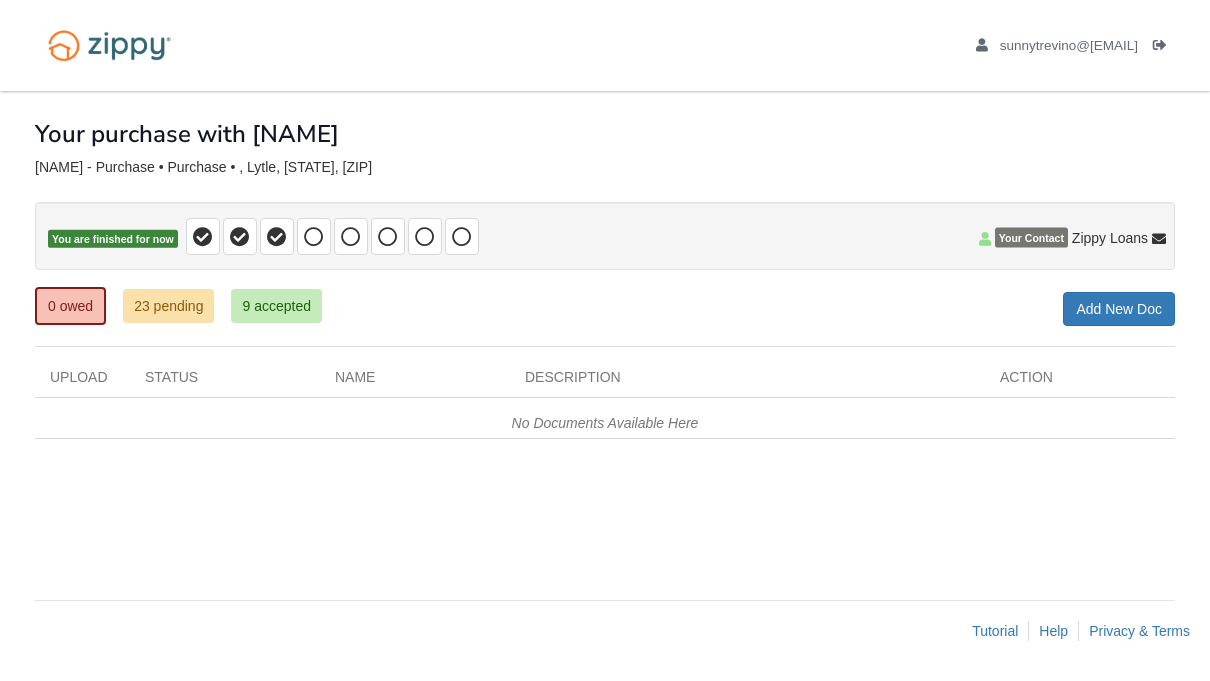 scroll, scrollTop: 0, scrollLeft: 0, axis: both 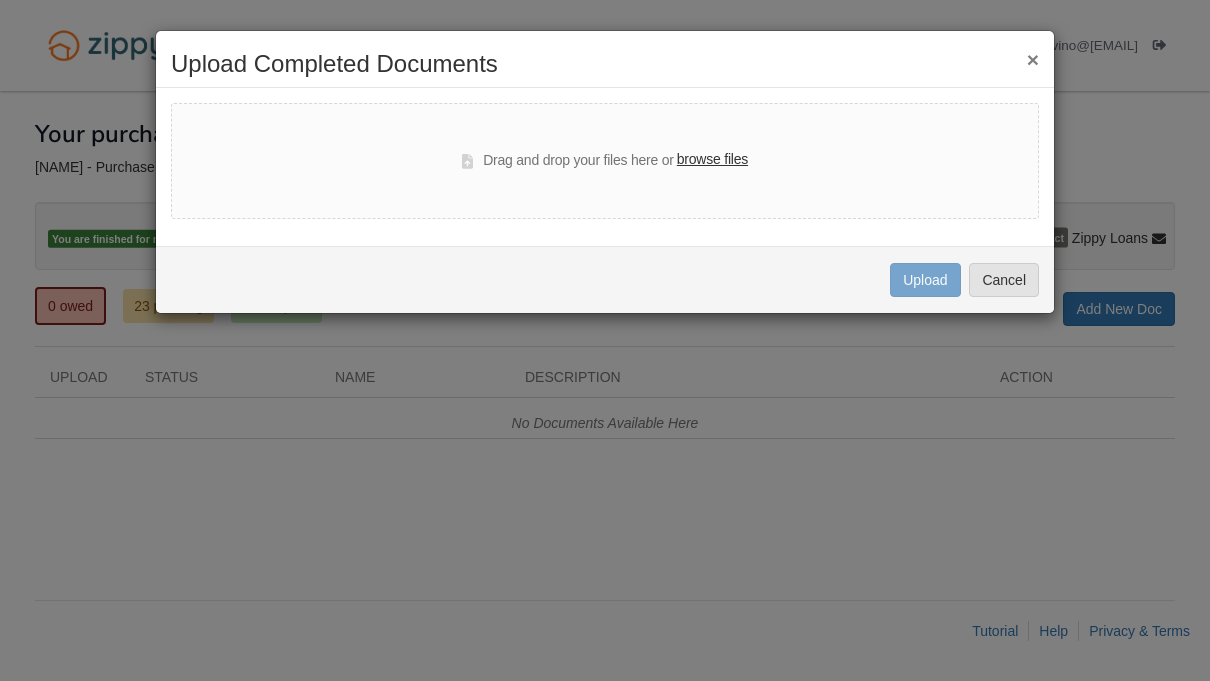 click on "browse files" at bounding box center [712, 160] 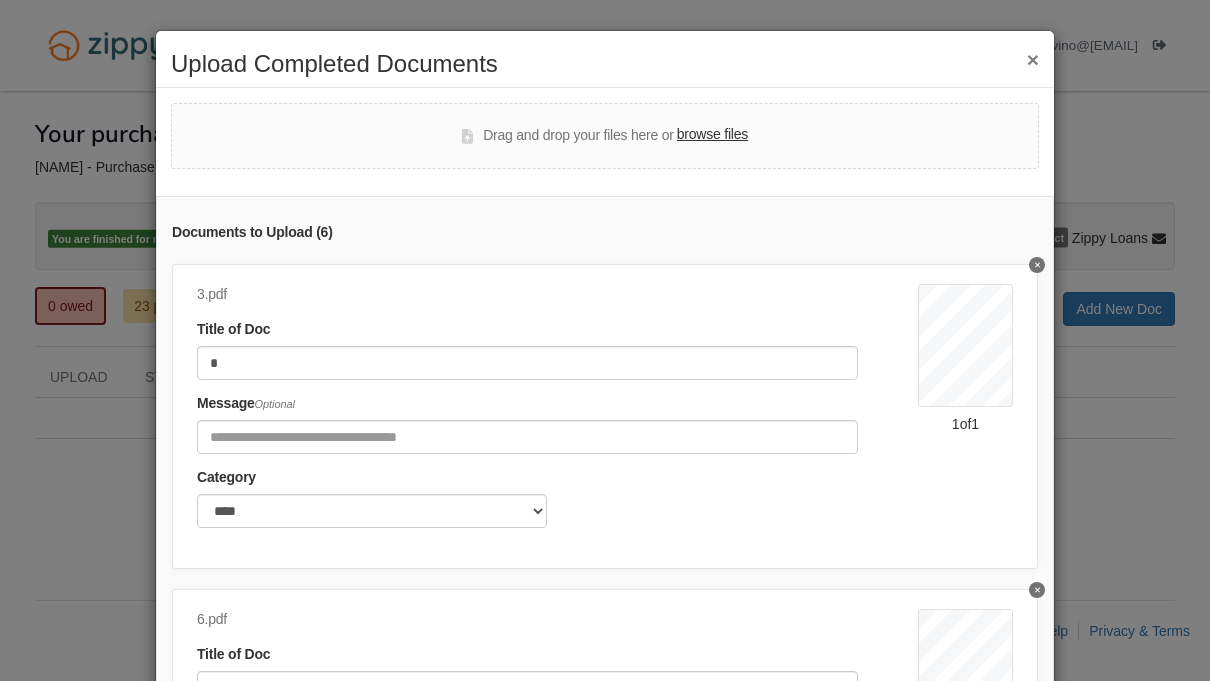scroll, scrollTop: 0, scrollLeft: 0, axis: both 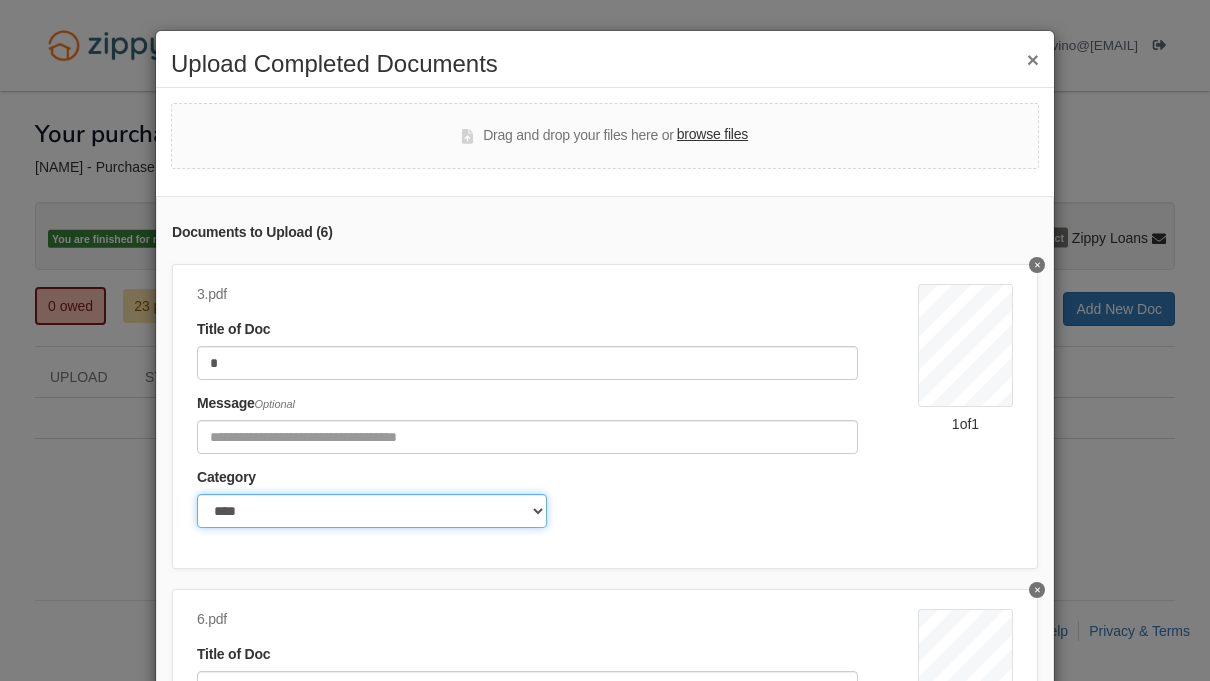 click on "******* ****" 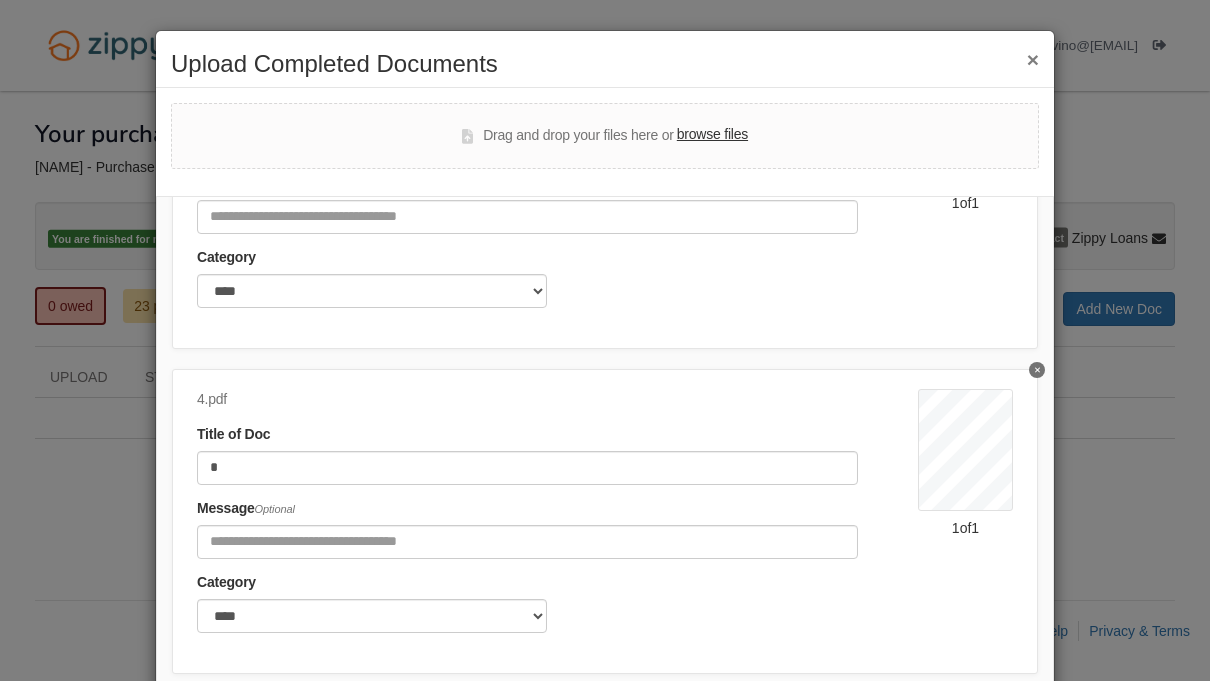 scroll, scrollTop: 1519, scrollLeft: 0, axis: vertical 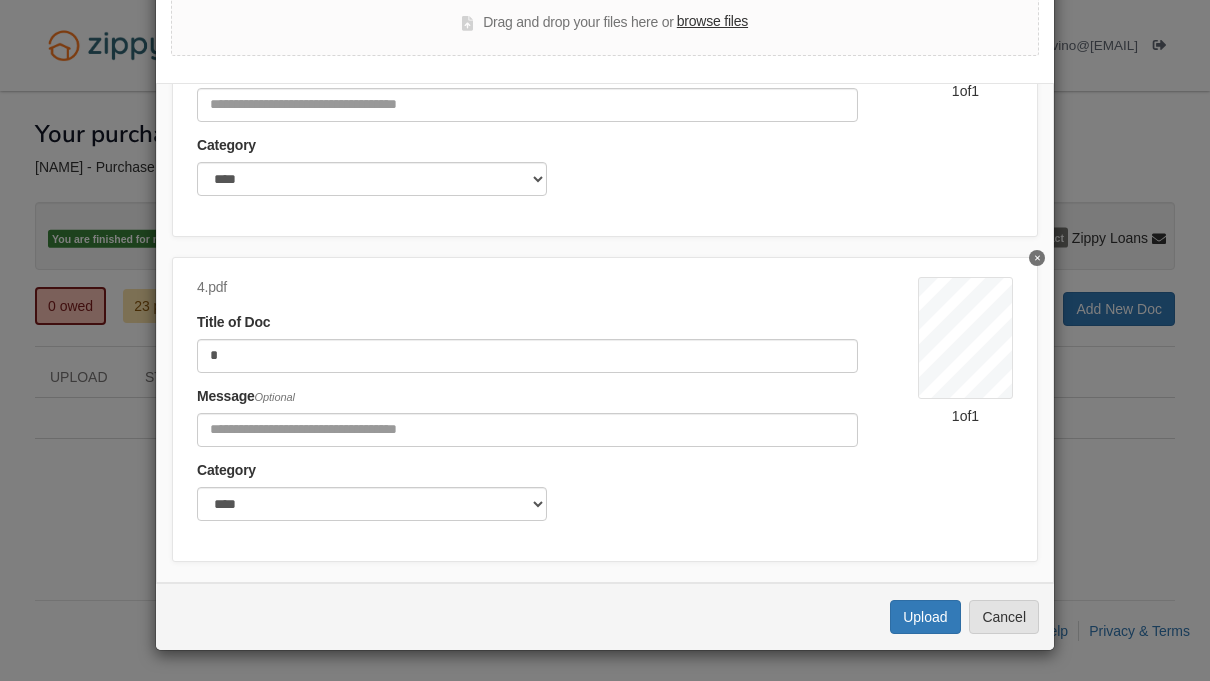 click on "Upload" at bounding box center (925, 617) 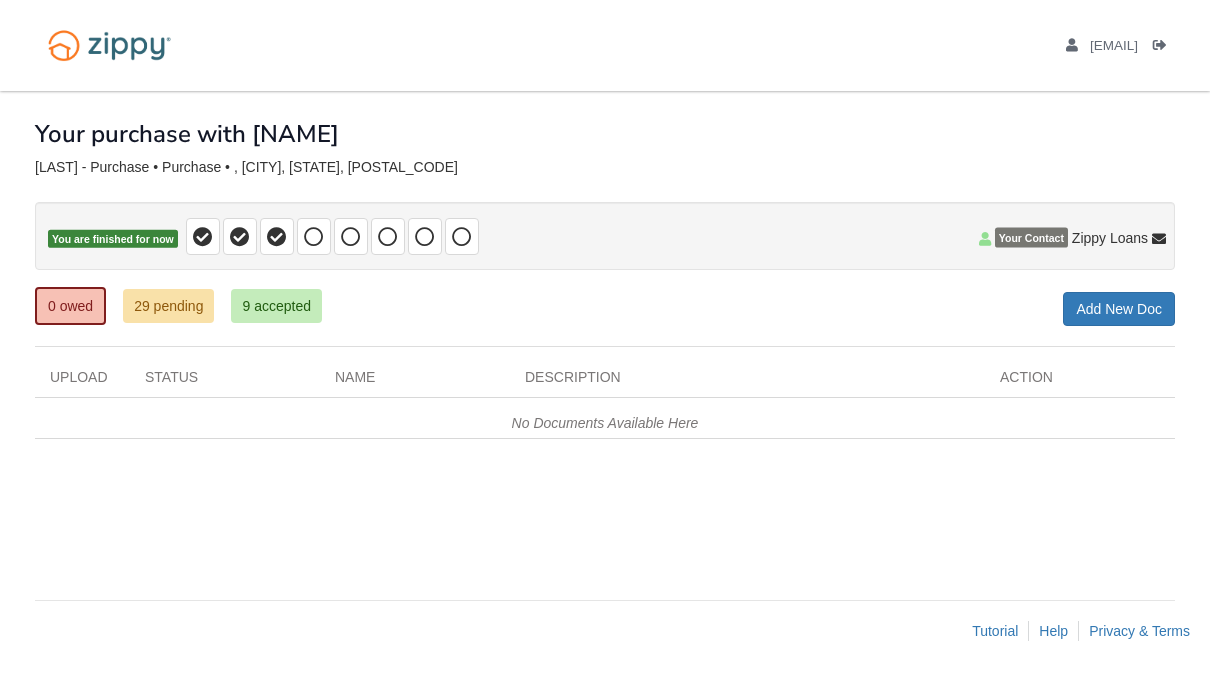 scroll, scrollTop: 0, scrollLeft: 0, axis: both 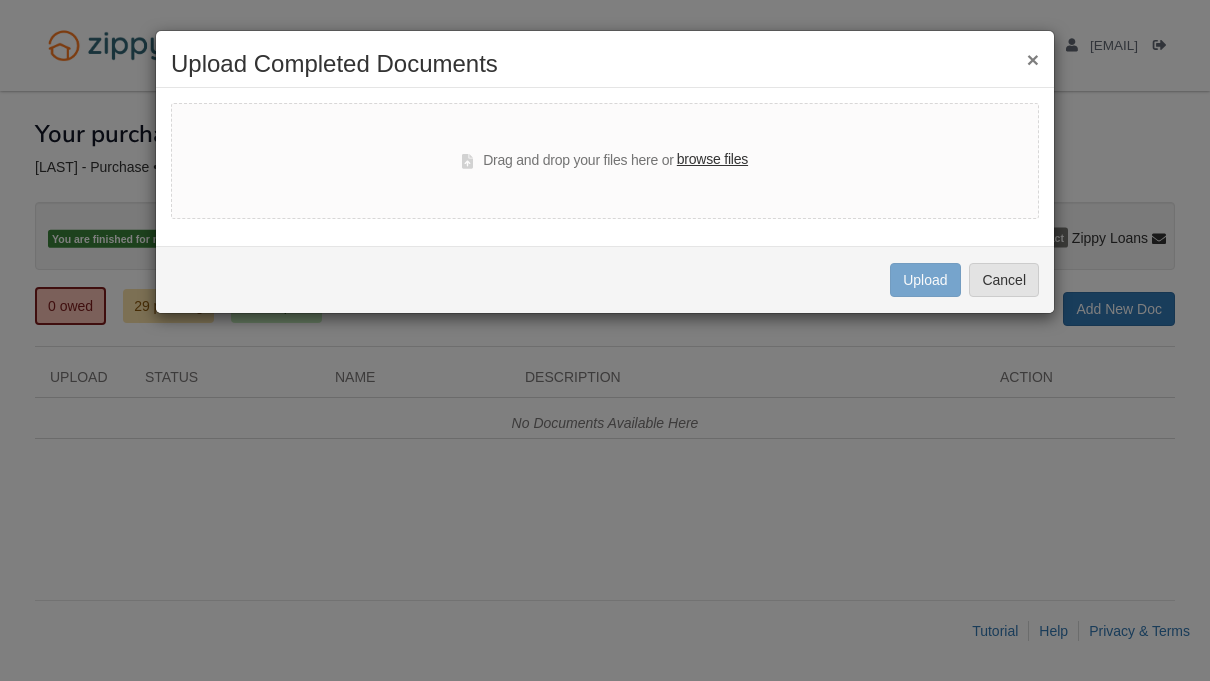 click on "browse files" at bounding box center (712, 160) 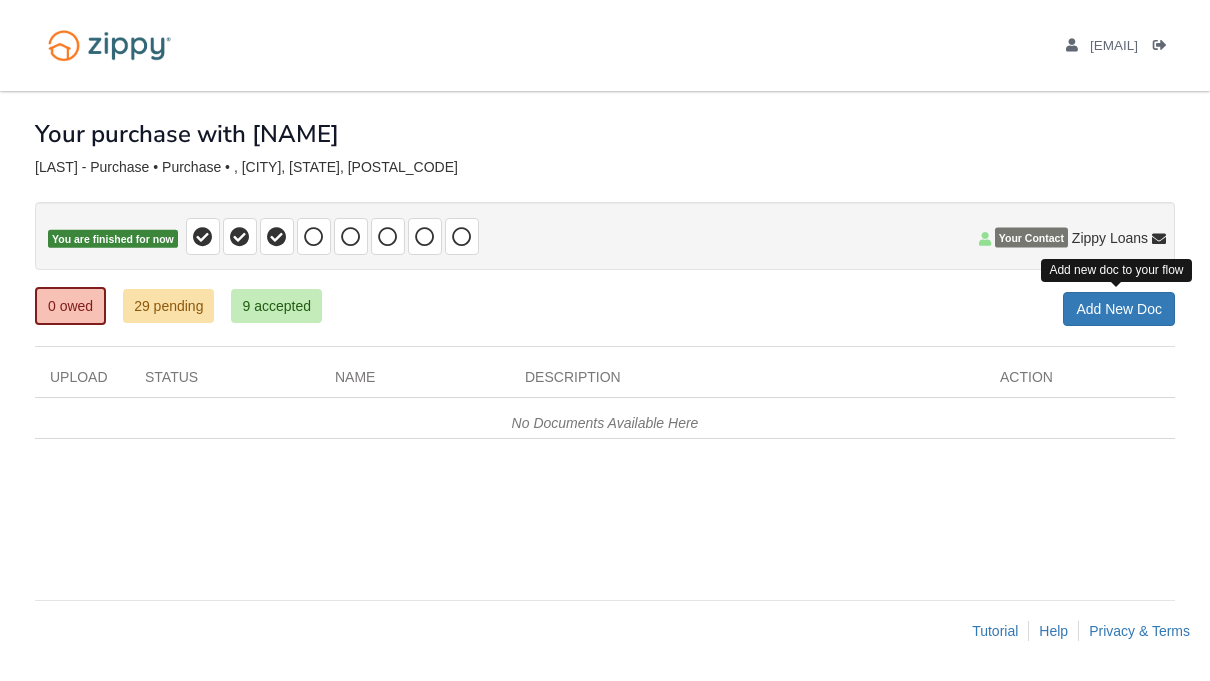 click on "Add New Doc" at bounding box center [1119, 309] 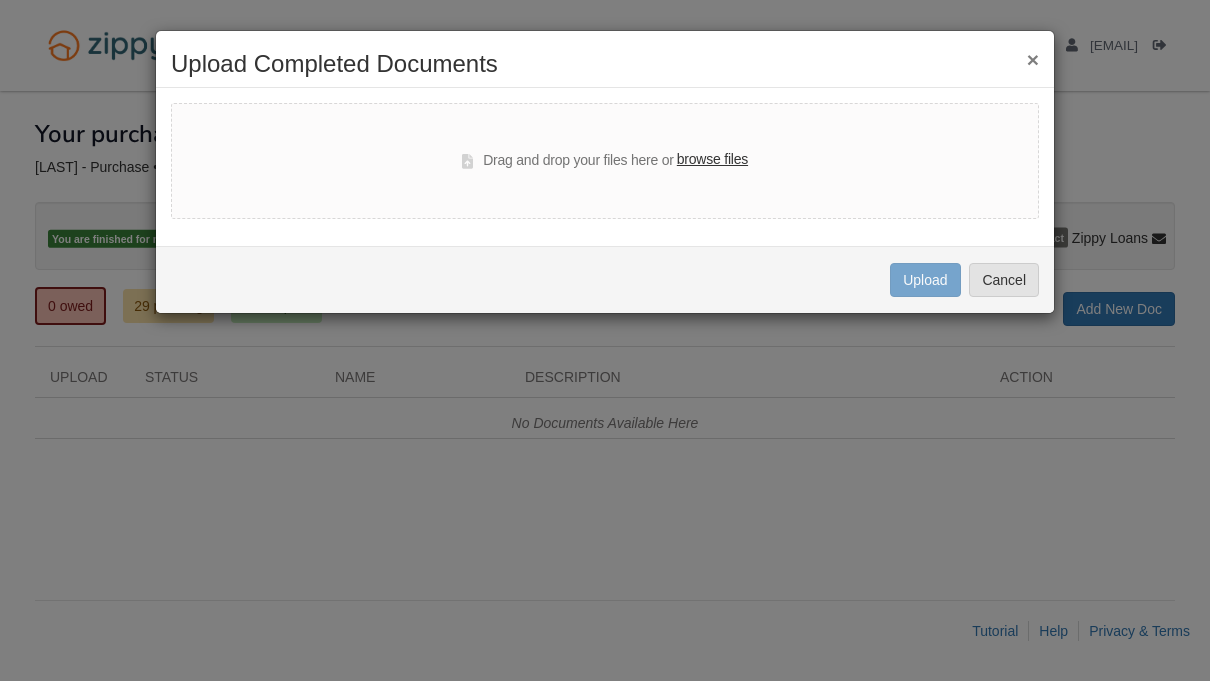 click on "Drag and drop your files here or   browse files" at bounding box center (605, 161) 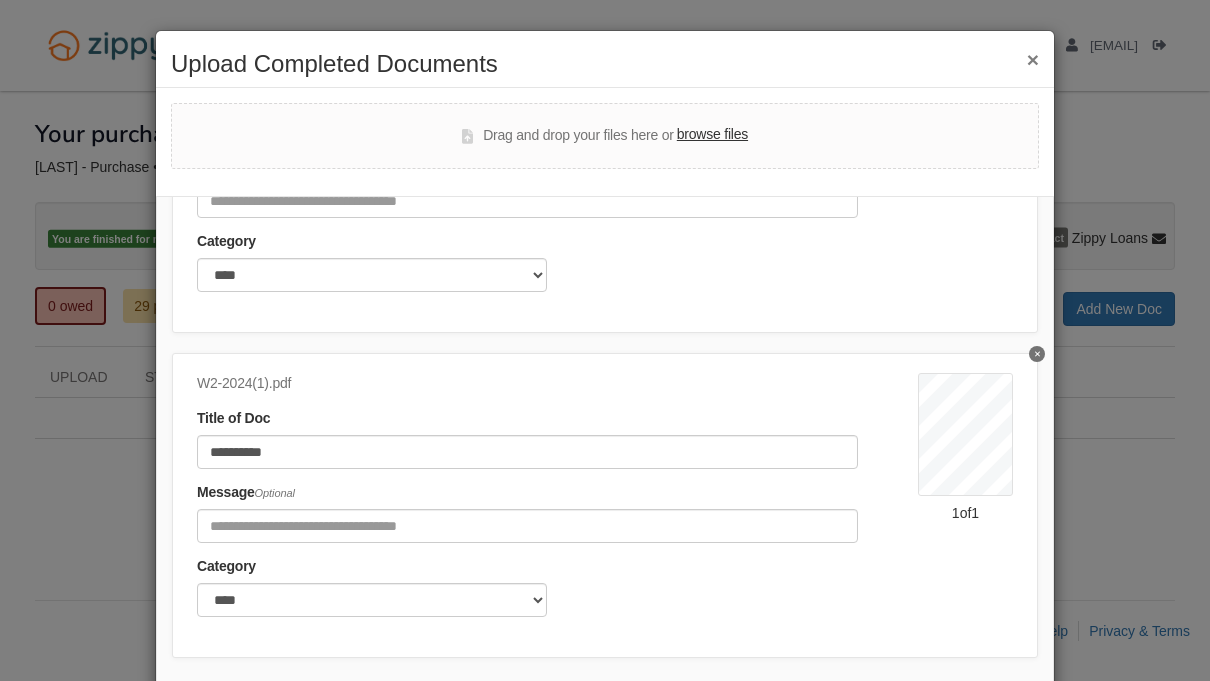 scroll, scrollTop: 235, scrollLeft: 0, axis: vertical 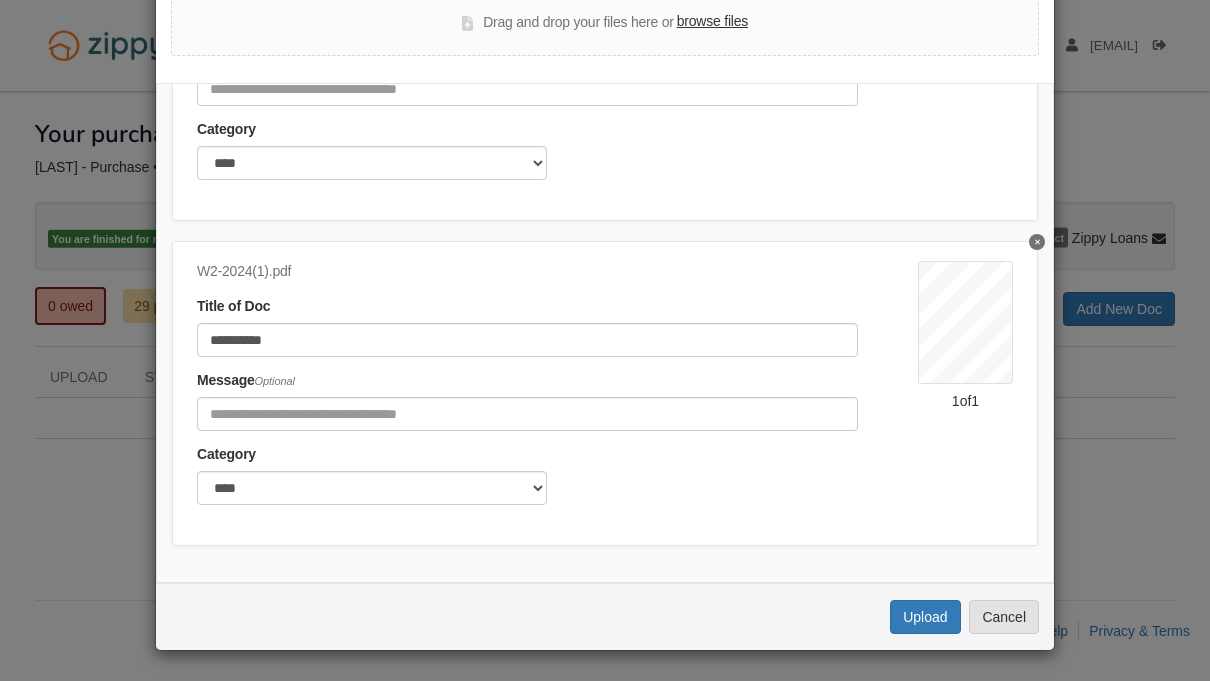 click on "Upload" at bounding box center [925, 617] 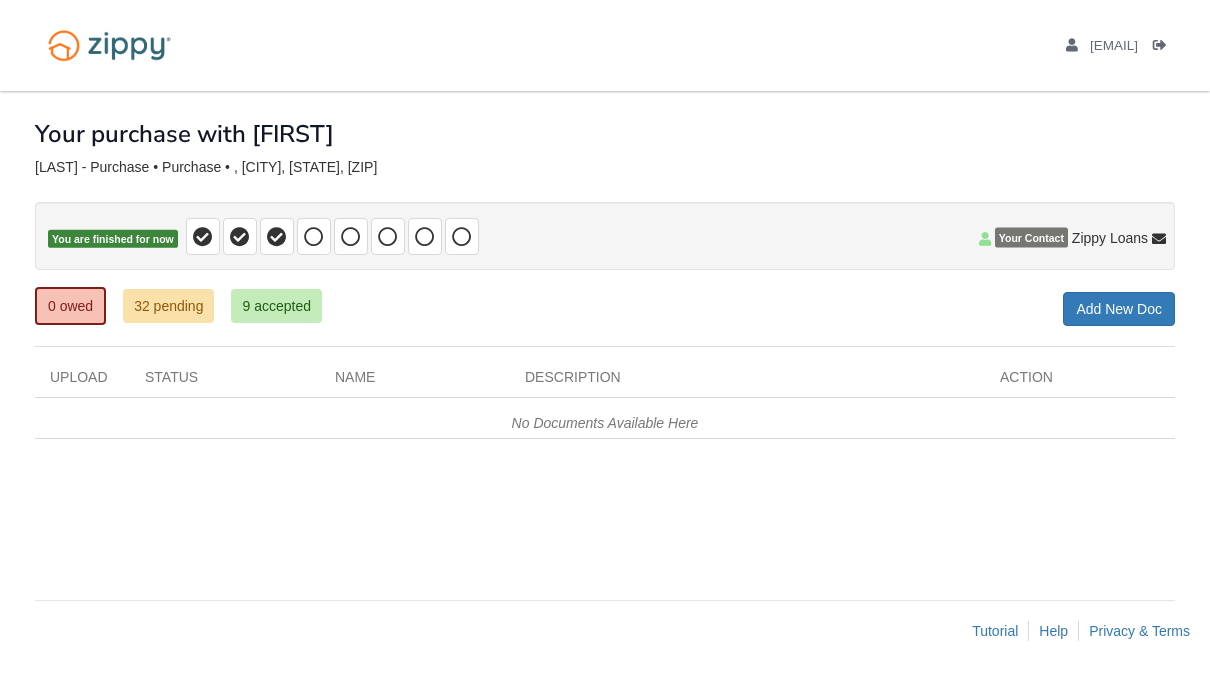 scroll, scrollTop: 0, scrollLeft: 0, axis: both 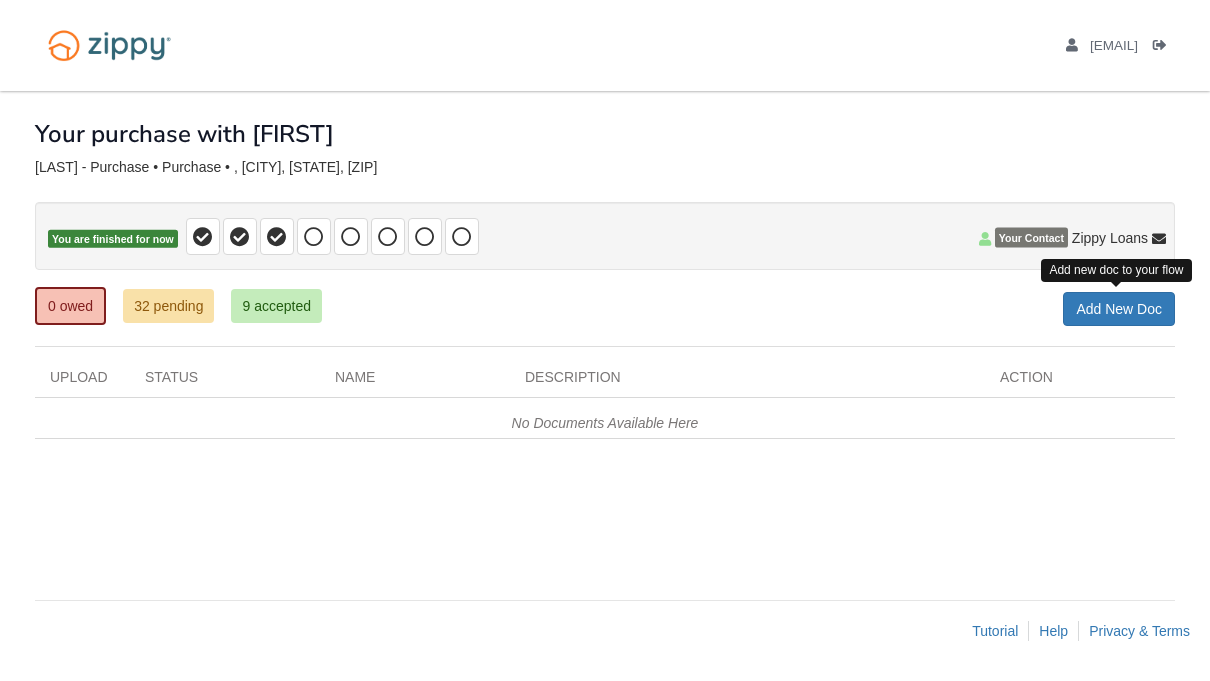 click on "Add New Doc" at bounding box center [1119, 309] 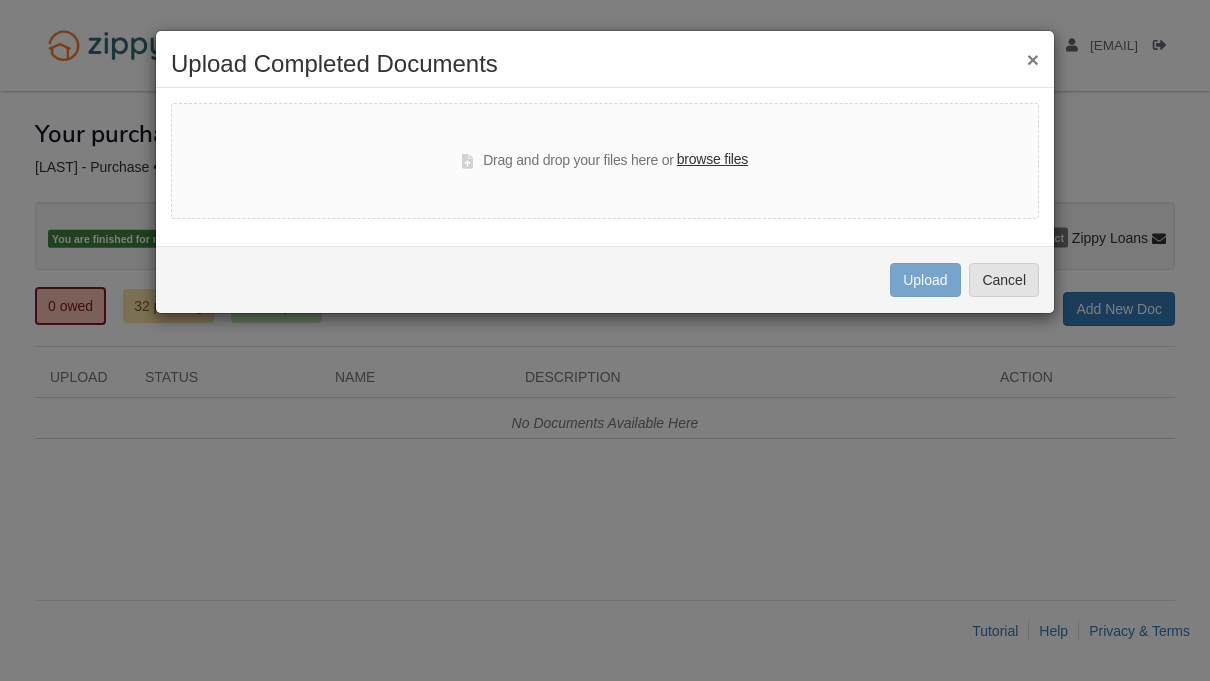 click on "browse files" at bounding box center (712, 160) 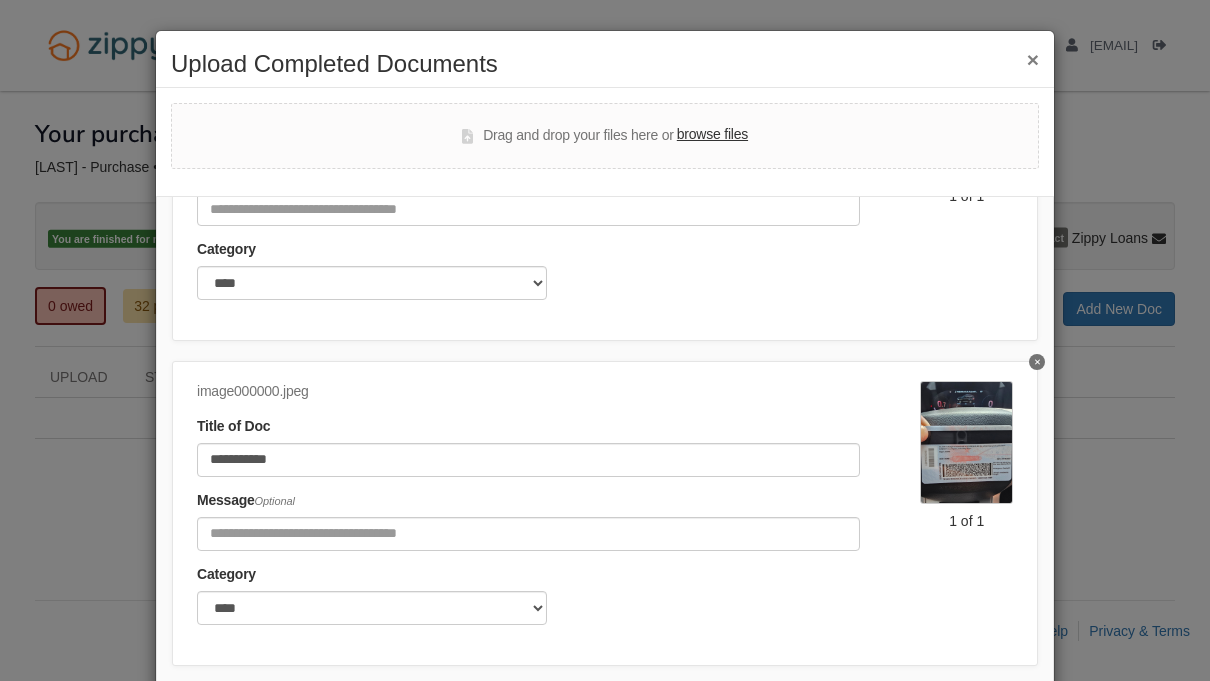scroll, scrollTop: 877, scrollLeft: 0, axis: vertical 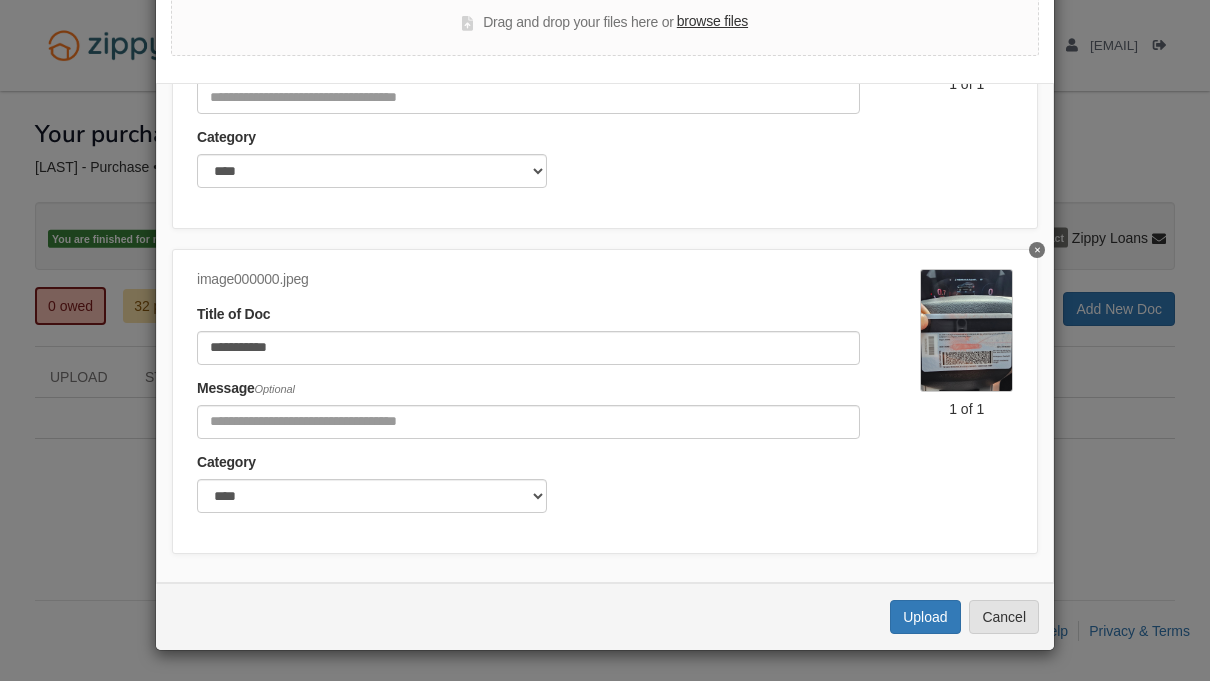 click on "Upload" at bounding box center [925, 617] 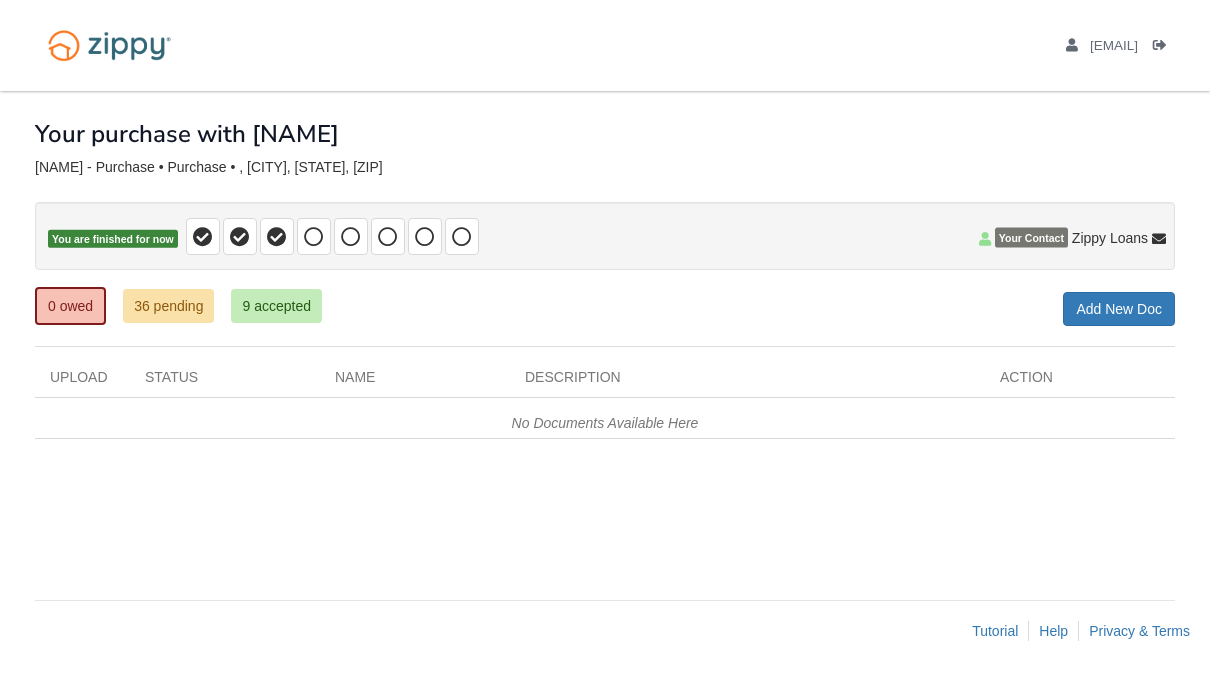 scroll, scrollTop: 0, scrollLeft: 0, axis: both 